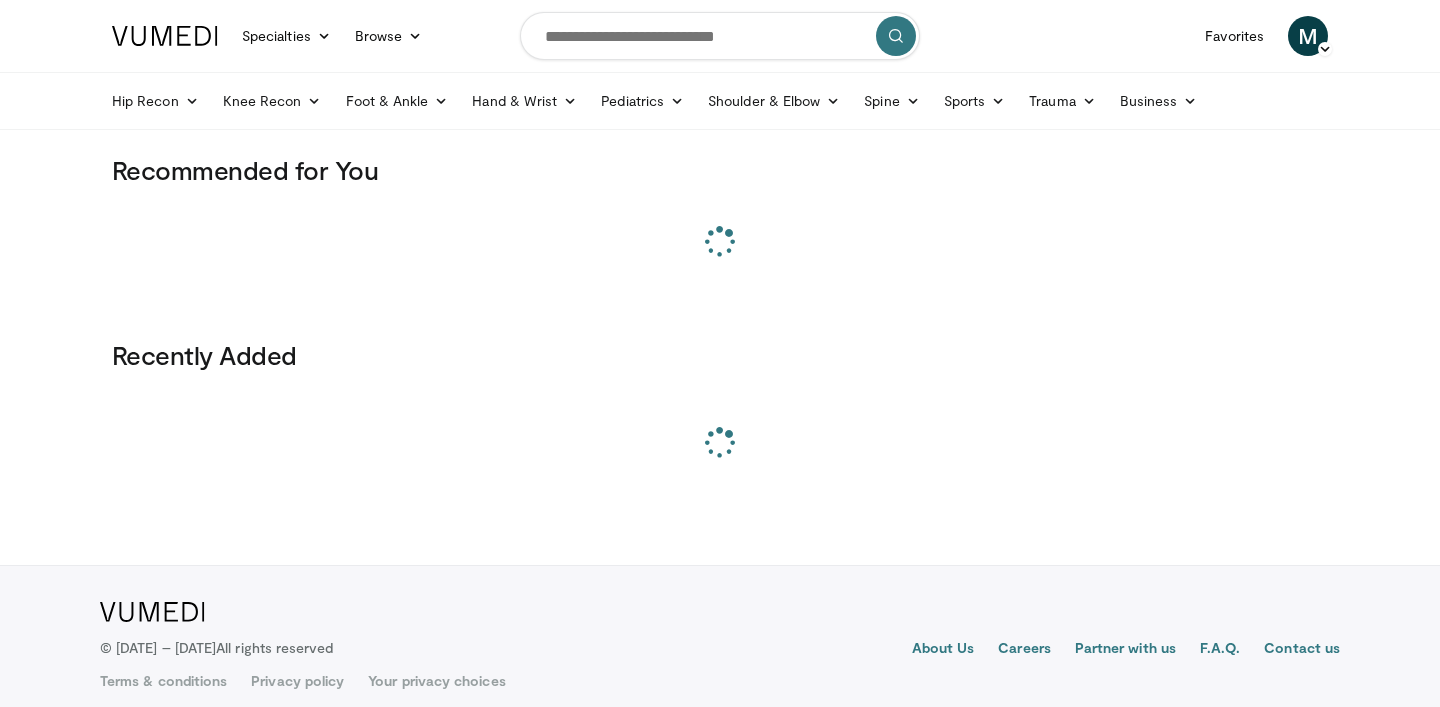 scroll, scrollTop: 0, scrollLeft: 0, axis: both 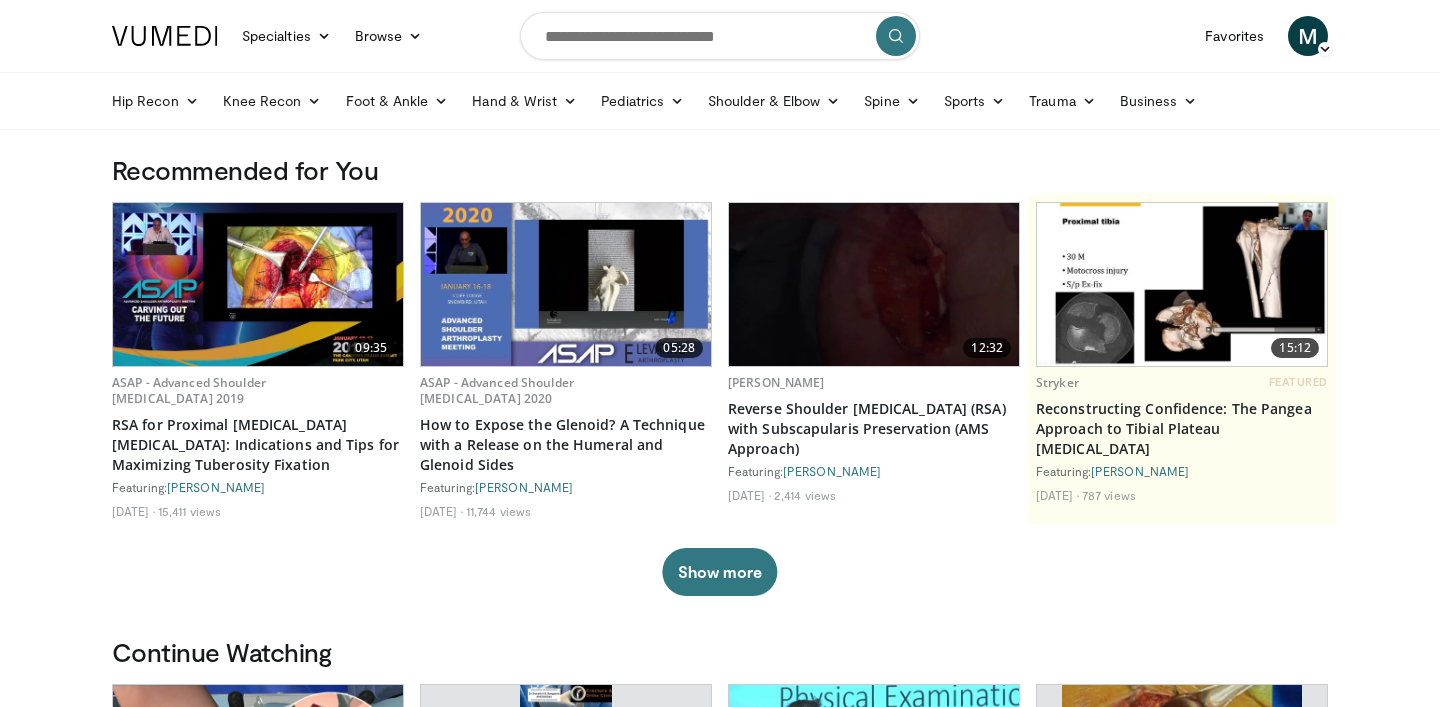 click at bounding box center [720, 36] 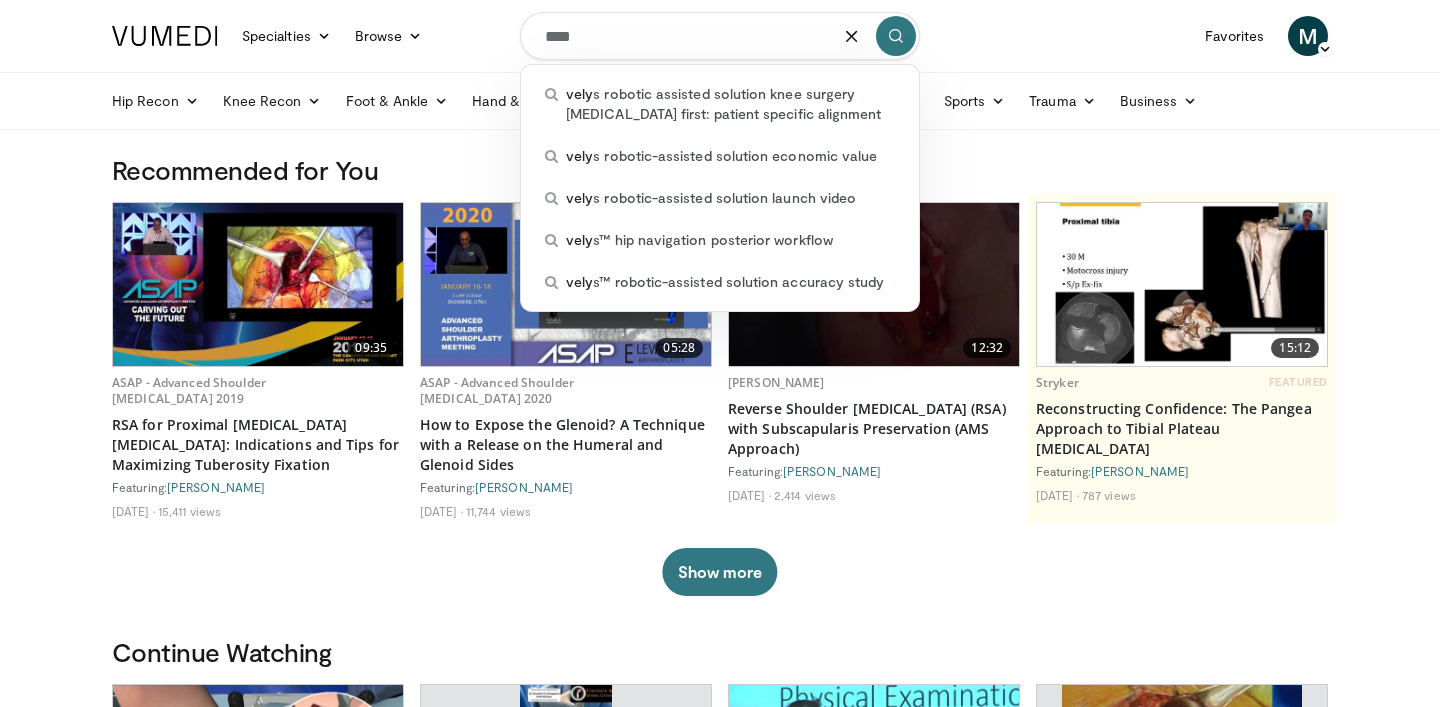 type on "*****" 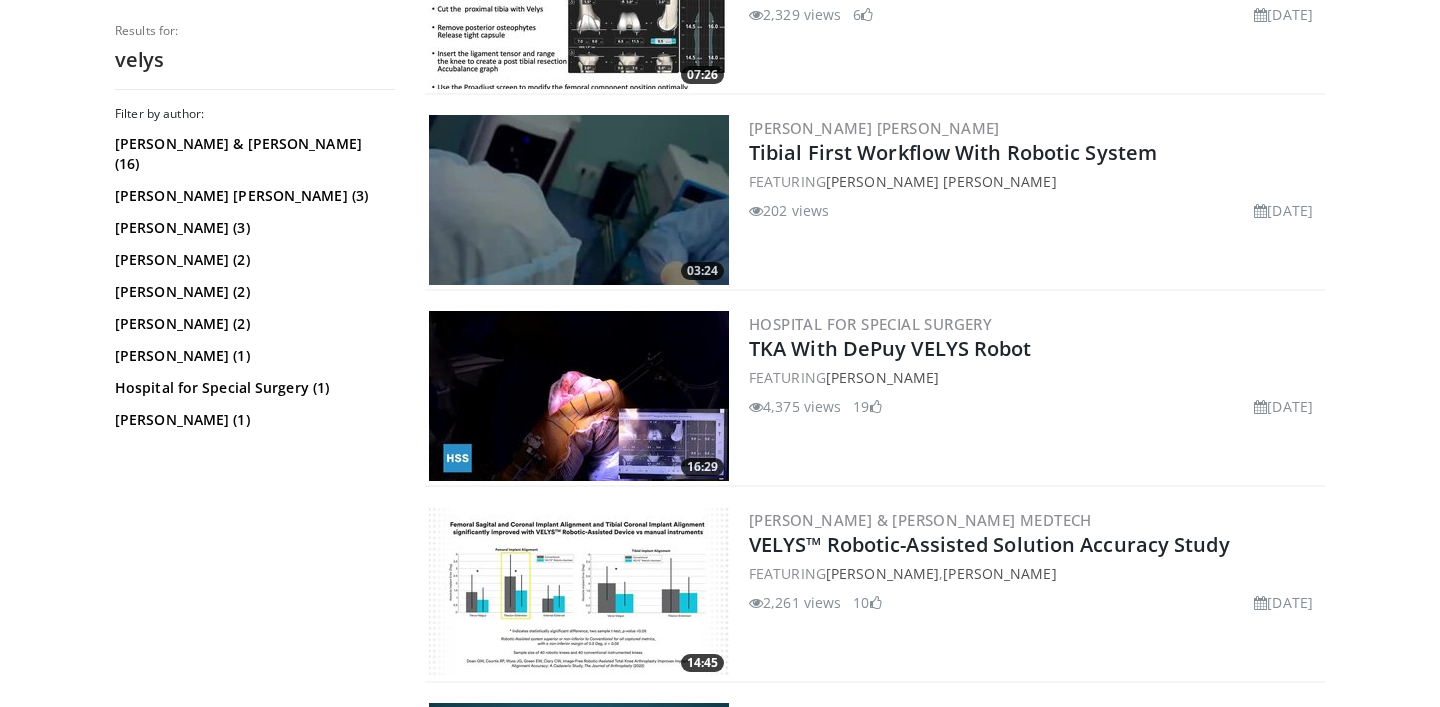 scroll, scrollTop: 1284, scrollLeft: 0, axis: vertical 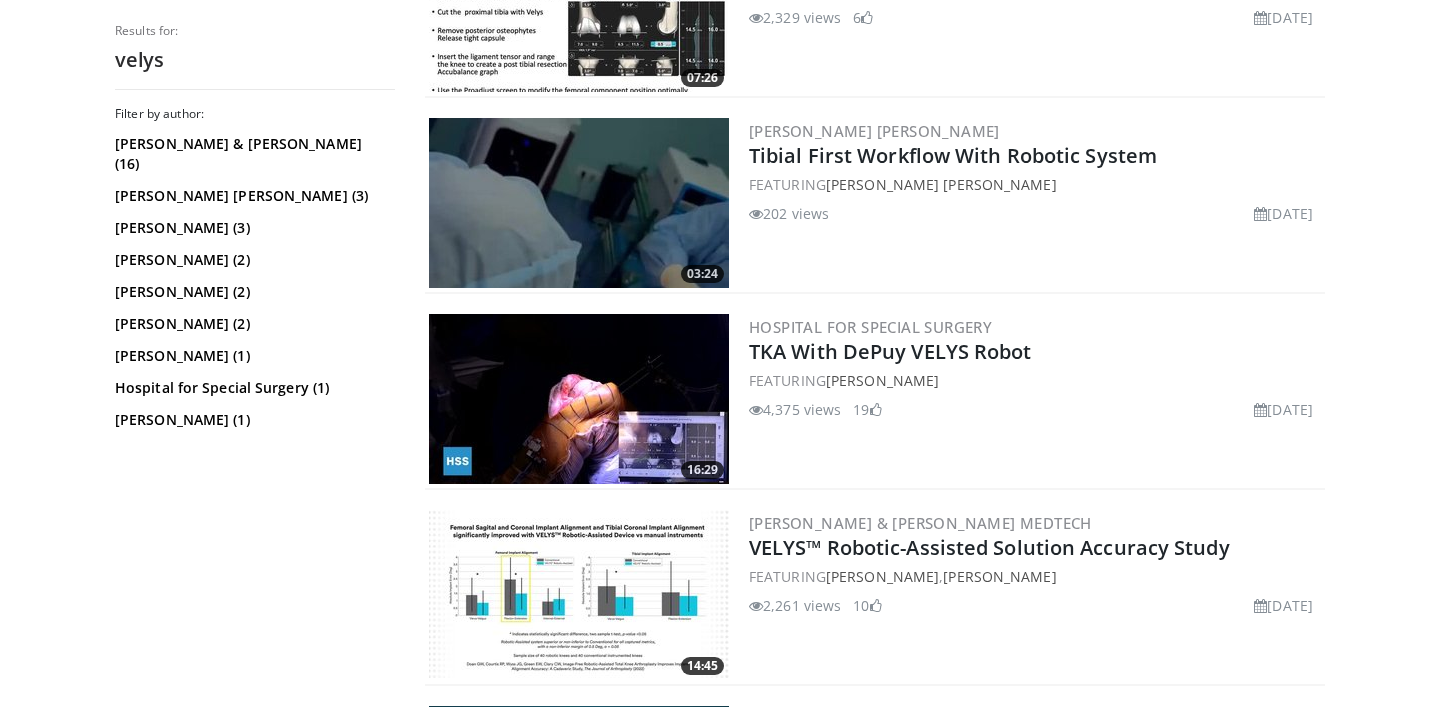 click at bounding box center (579, 399) 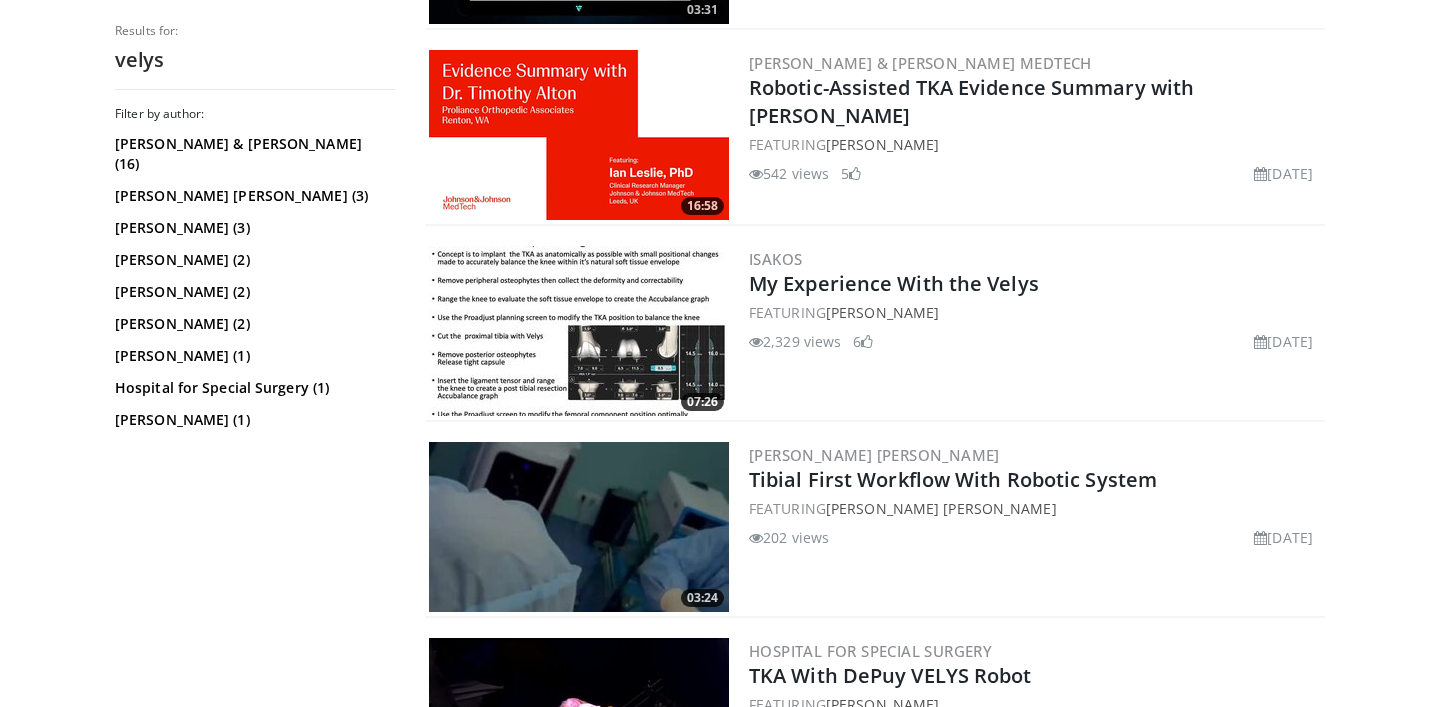 scroll, scrollTop: 980, scrollLeft: 0, axis: vertical 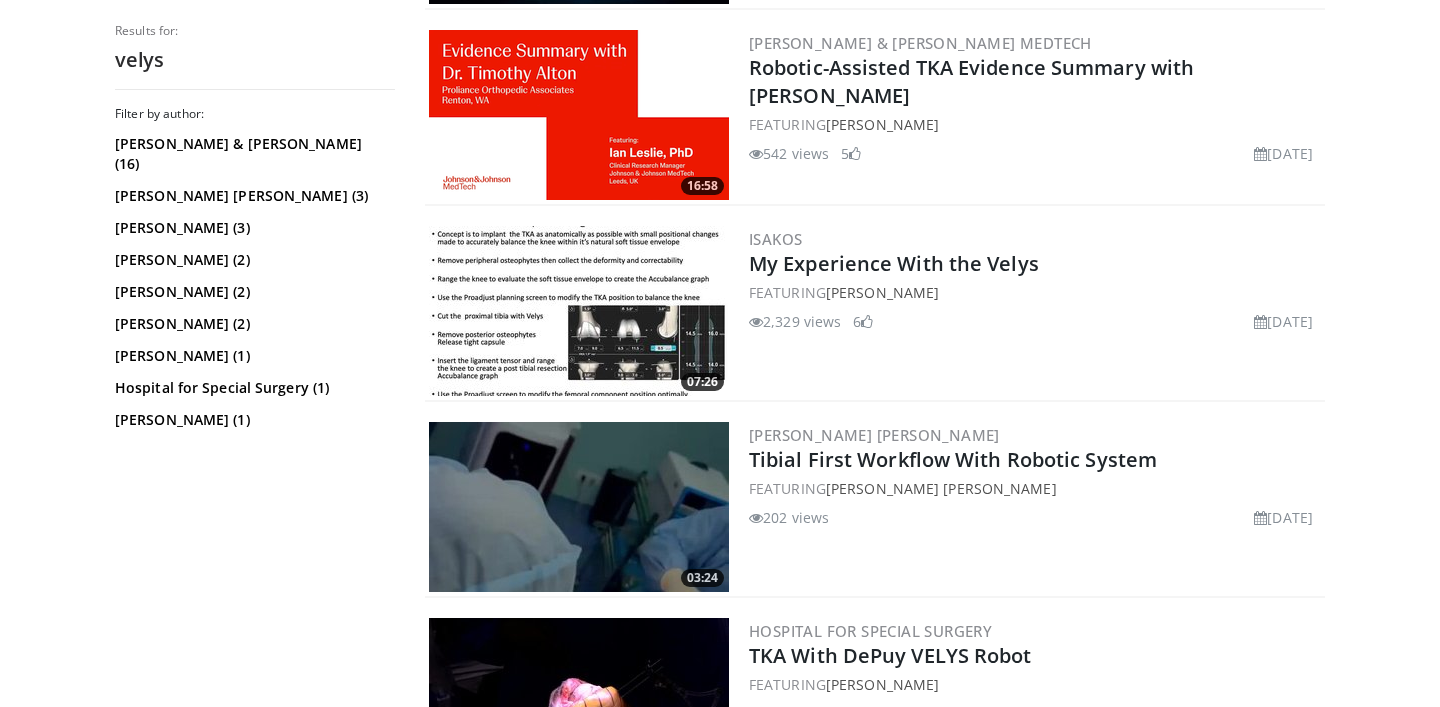 click on "FEATURING
Mark Clatworthy" at bounding box center (1035, 292) 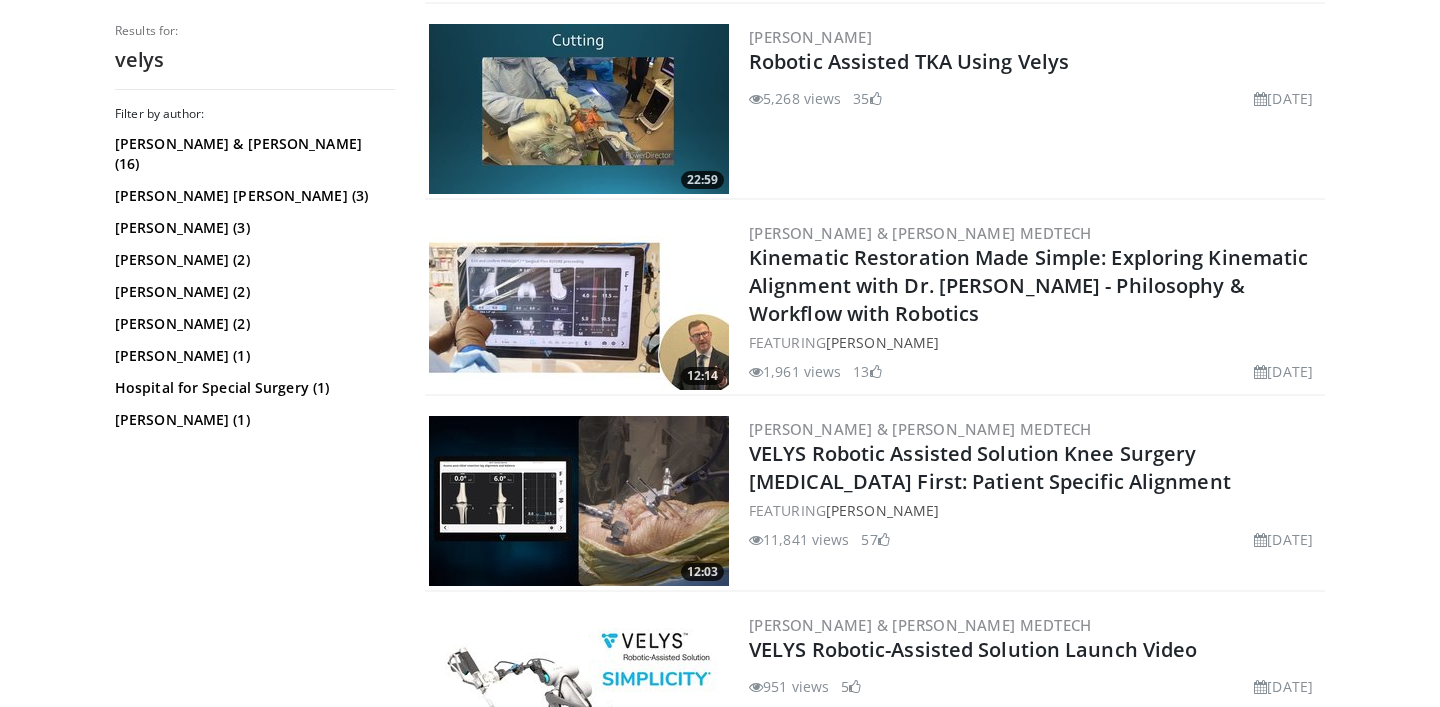 scroll, scrollTop: 1967, scrollLeft: 0, axis: vertical 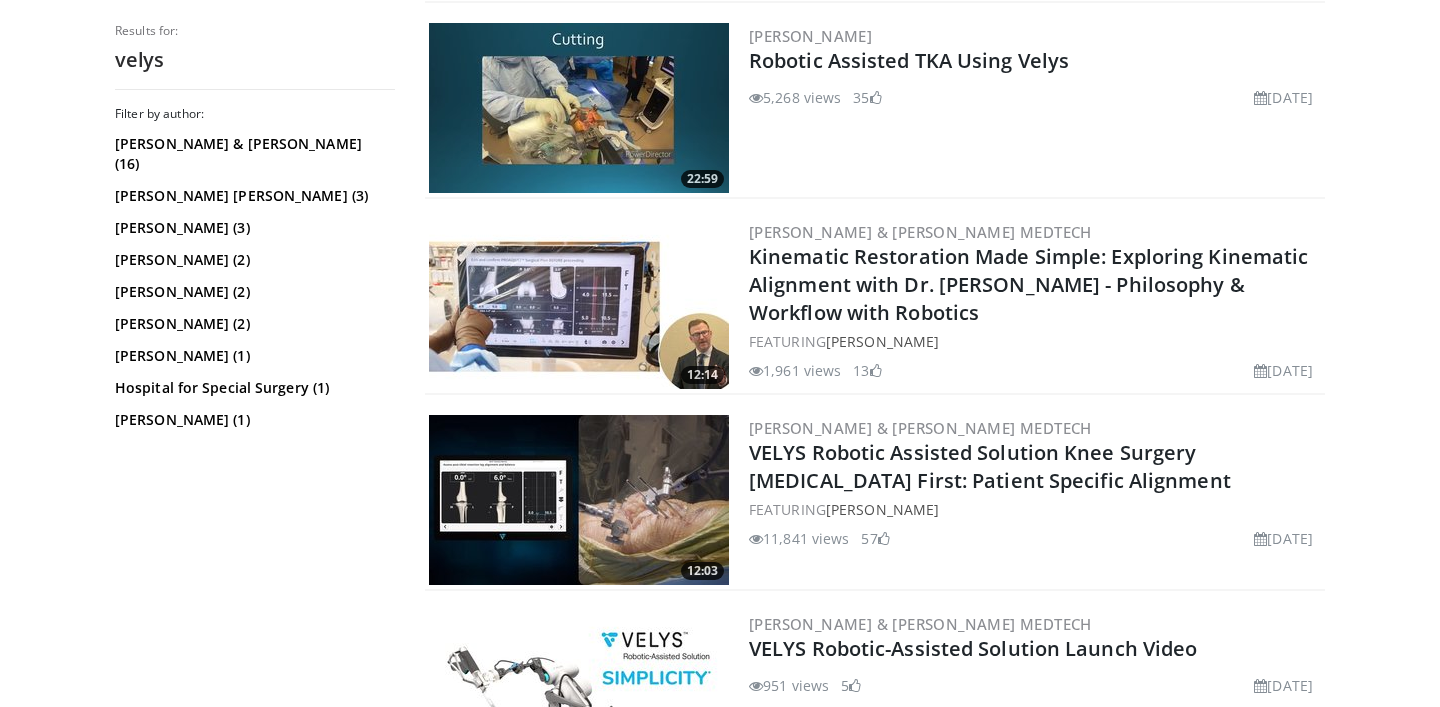click at bounding box center (579, 108) 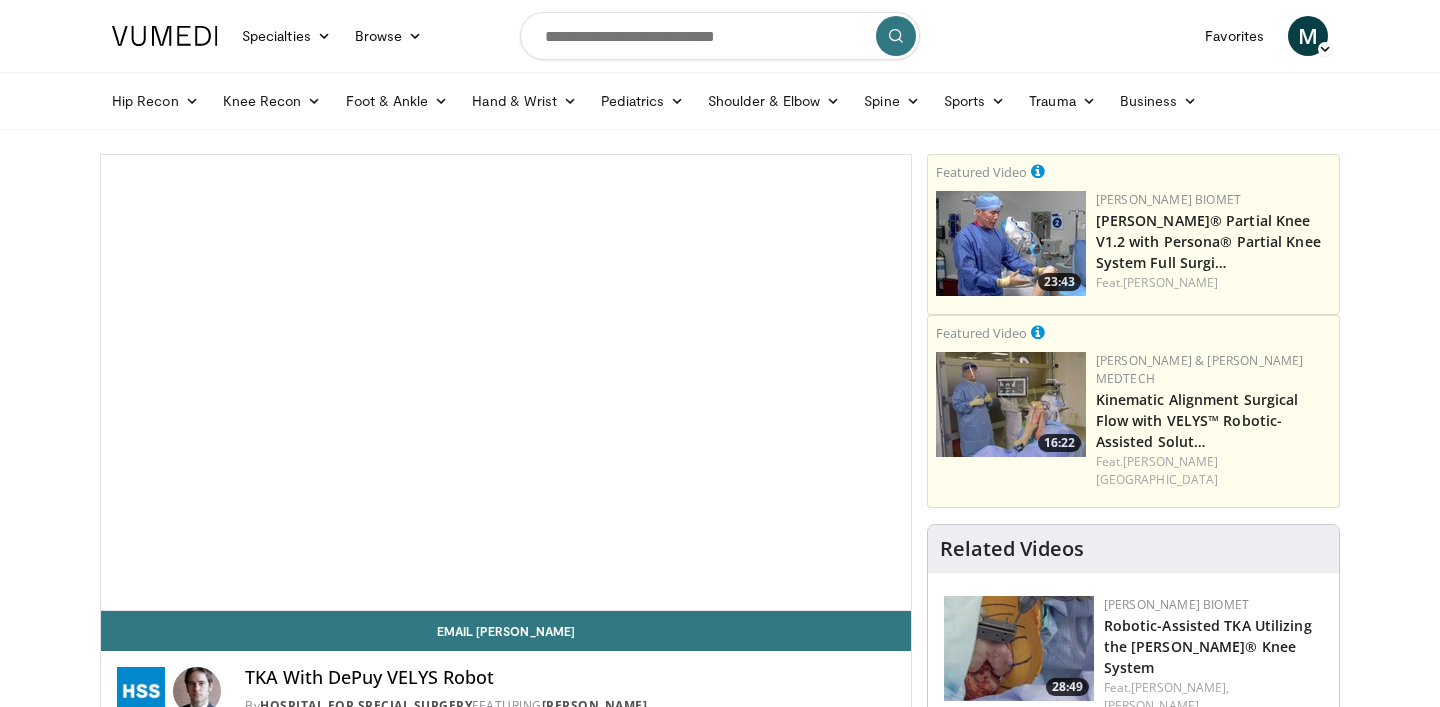scroll, scrollTop: 0, scrollLeft: 0, axis: both 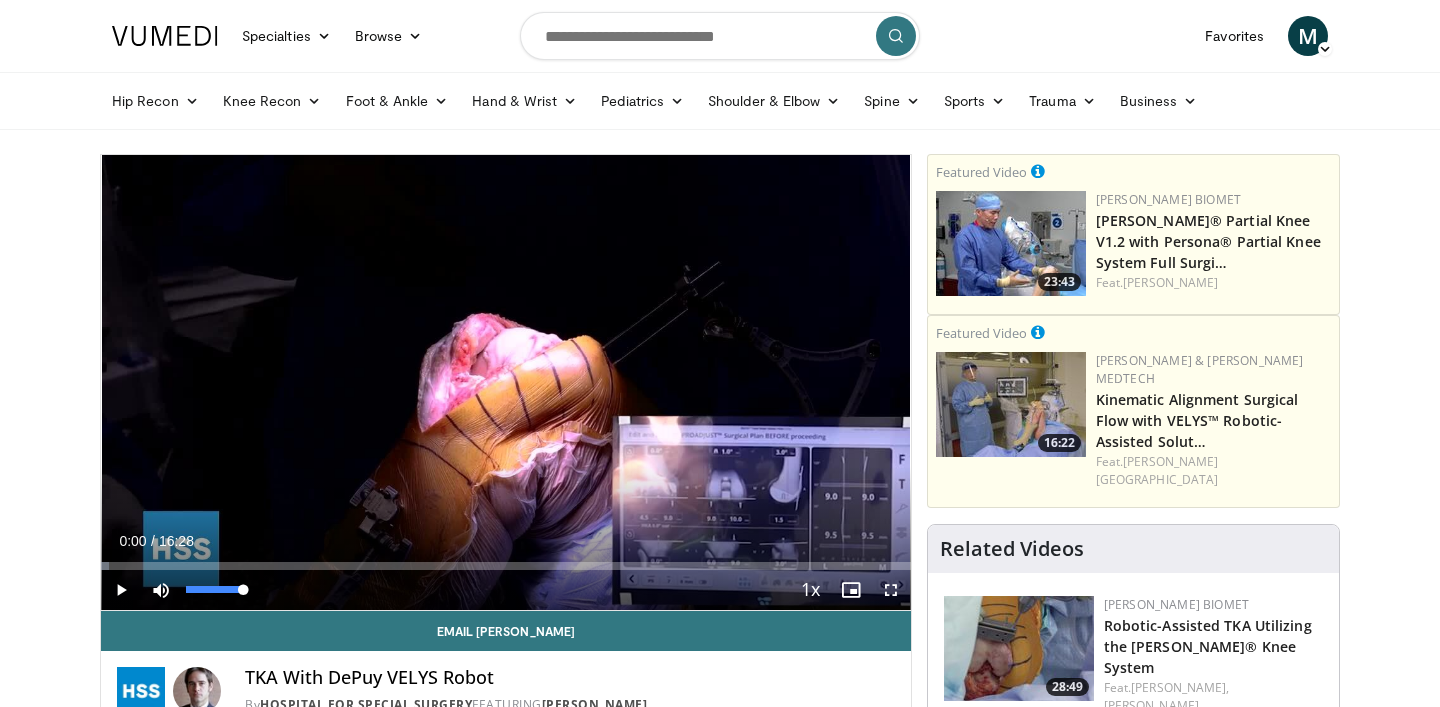 click at bounding box center [161, 590] 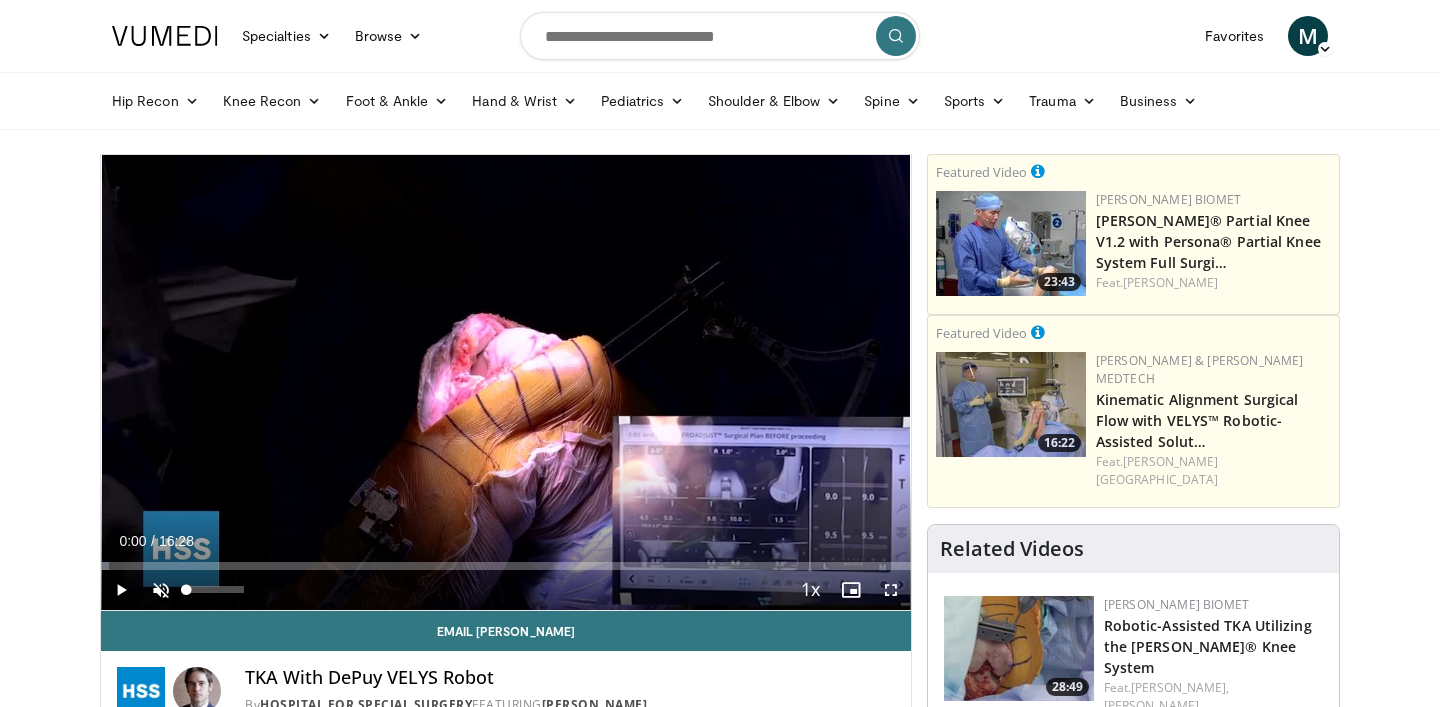 click at bounding box center (161, 590) 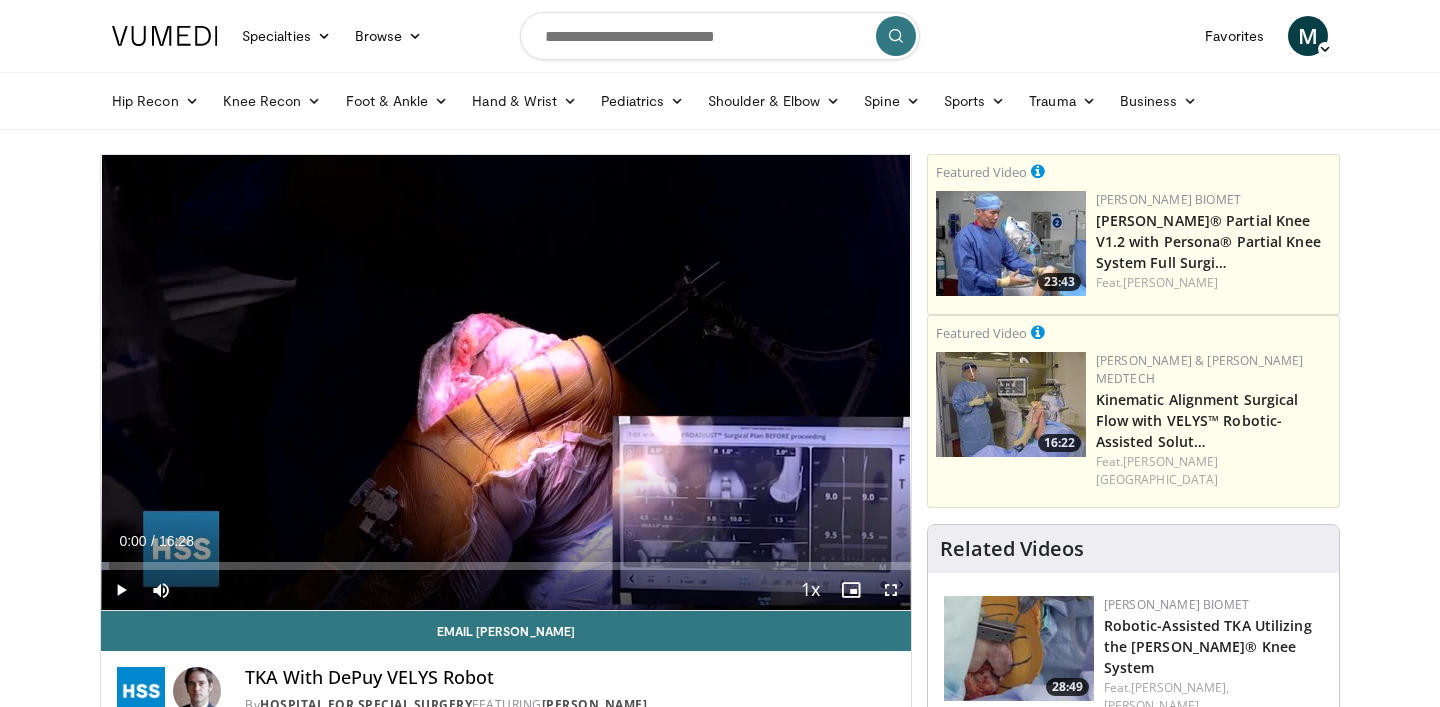 click at bounding box center [891, 590] 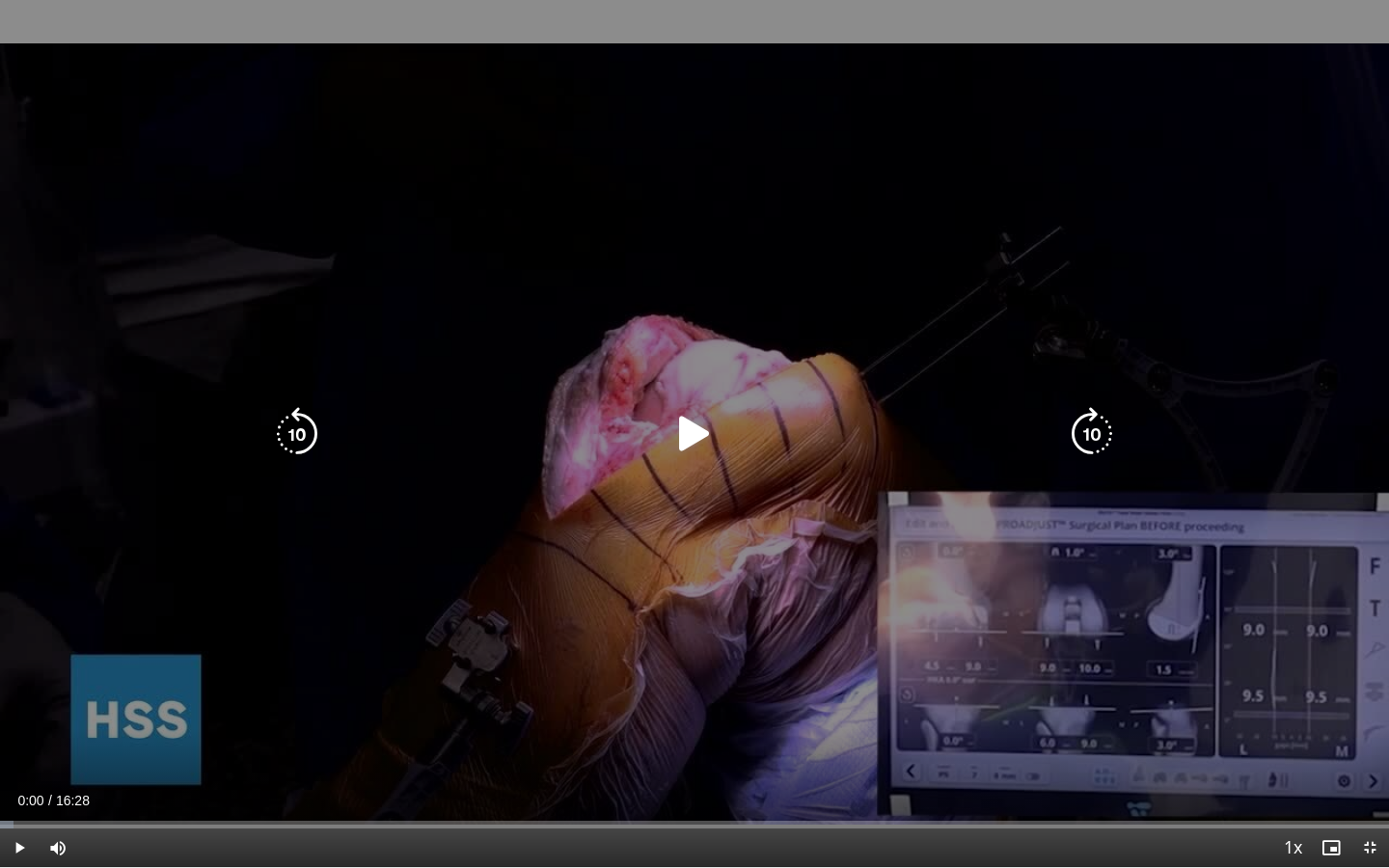 click at bounding box center (694, 434) 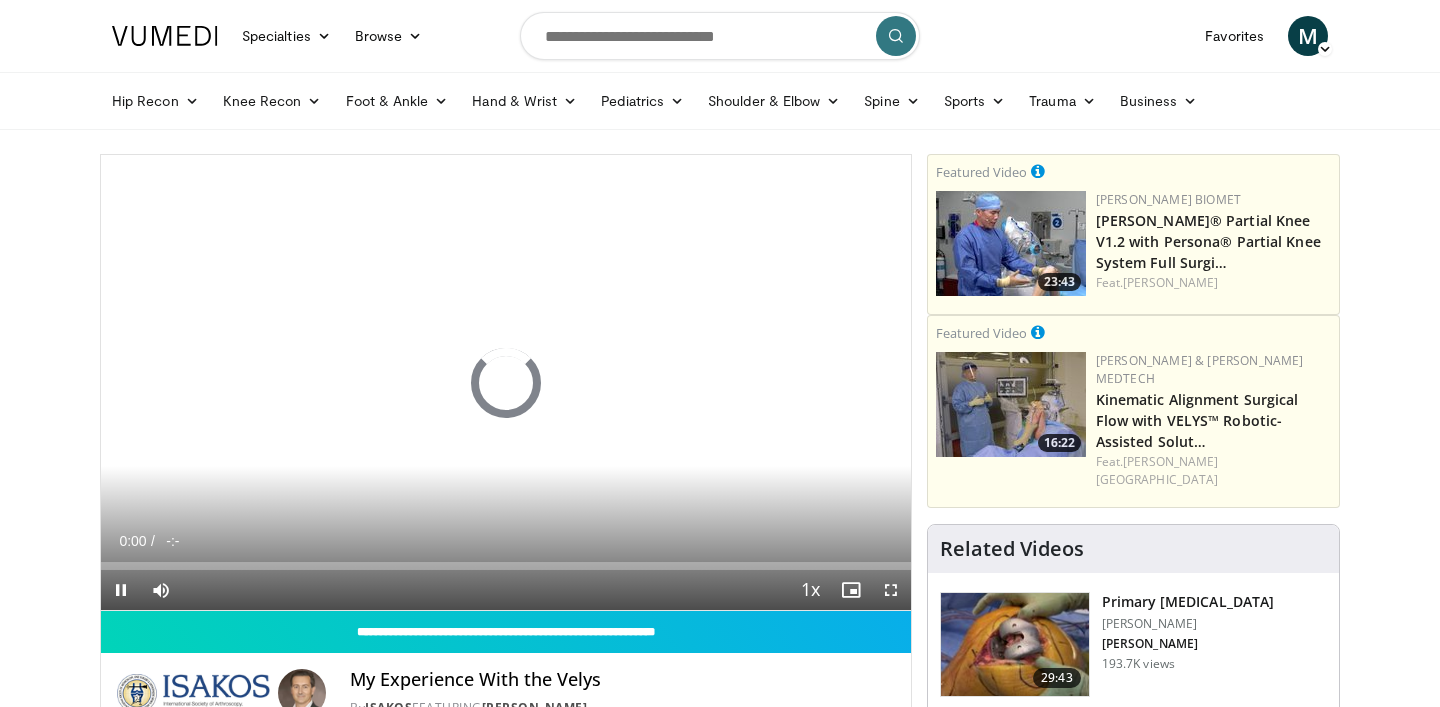 scroll, scrollTop: 0, scrollLeft: 0, axis: both 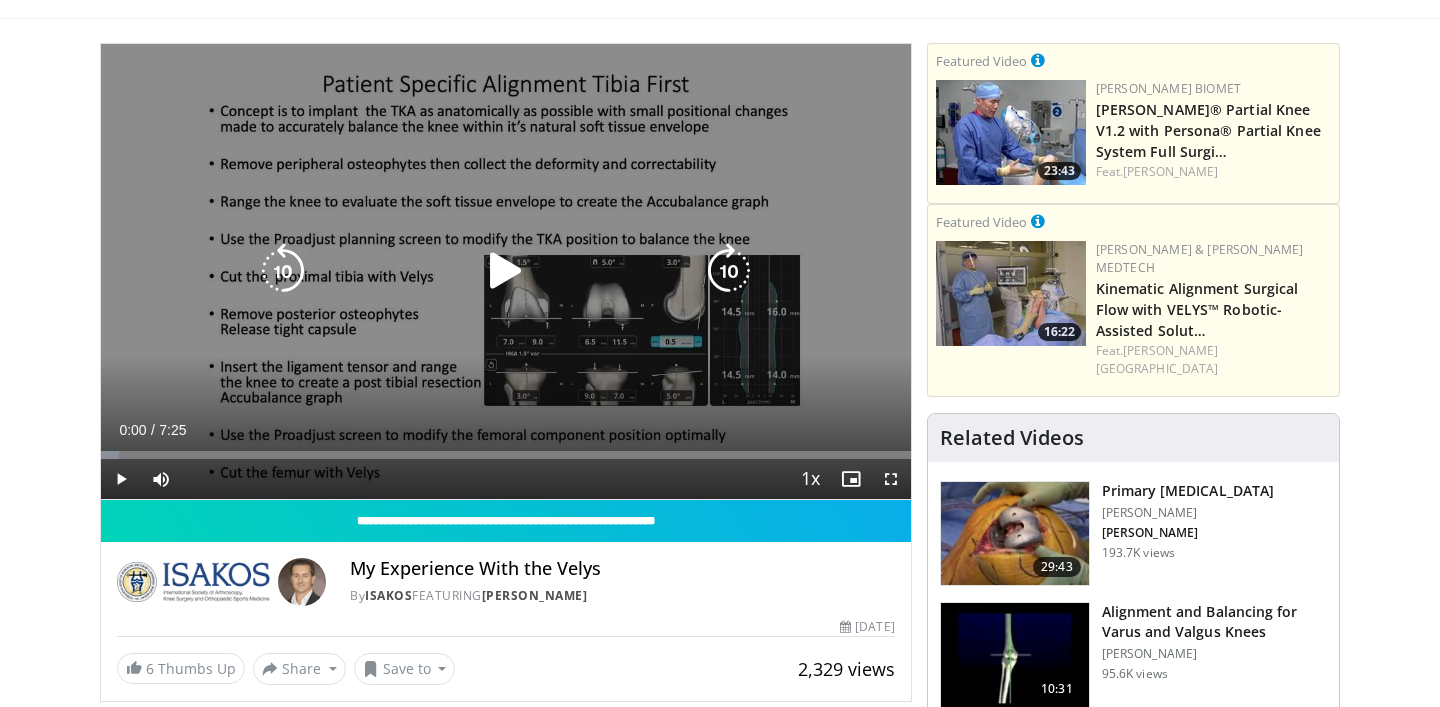 click at bounding box center (506, 271) 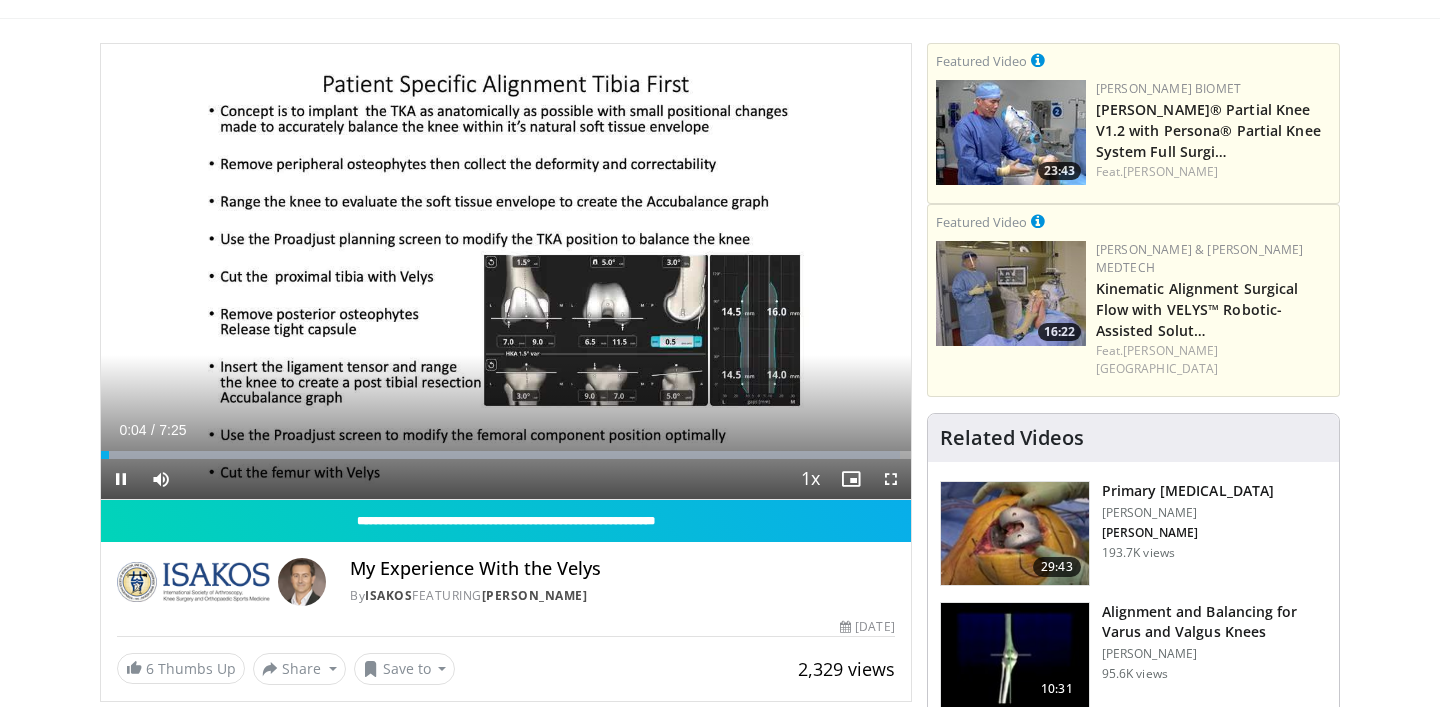 click at bounding box center (891, 479) 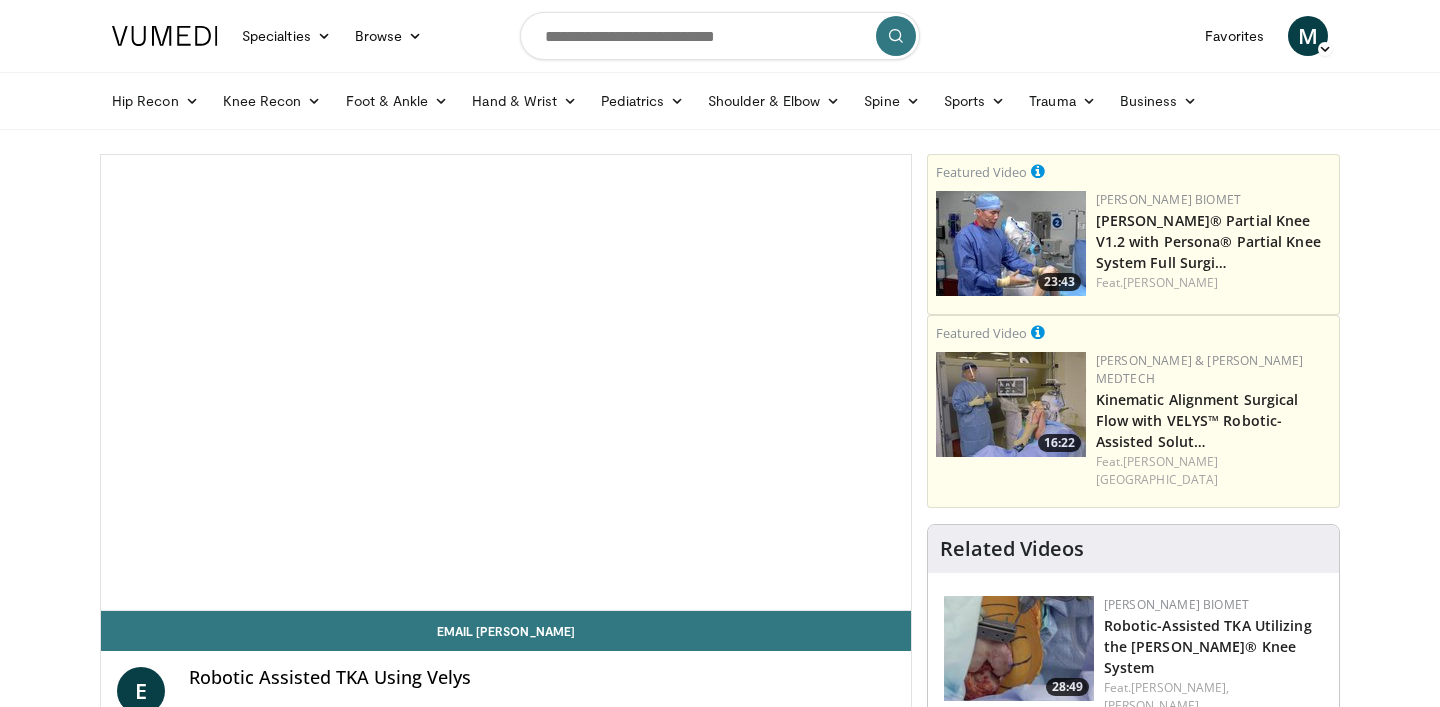 scroll, scrollTop: 0, scrollLeft: 0, axis: both 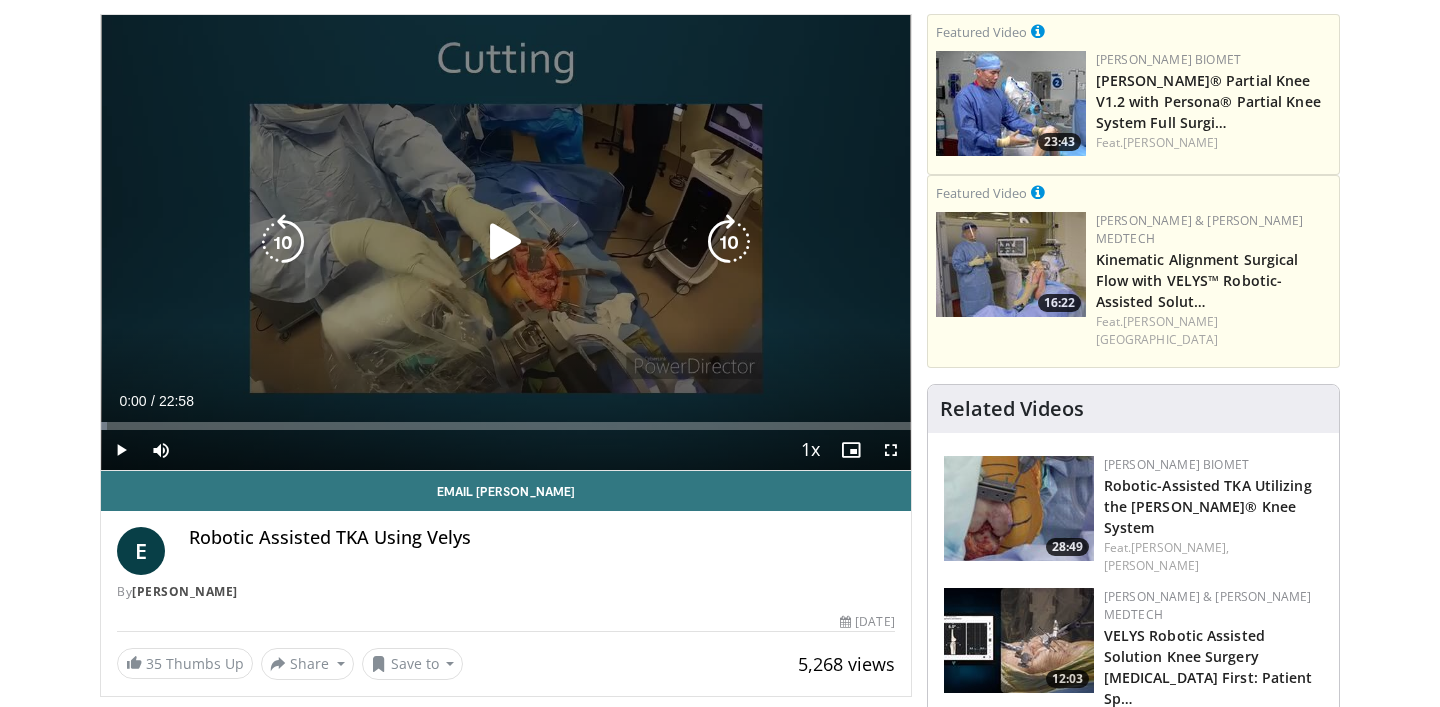 click at bounding box center (506, 242) 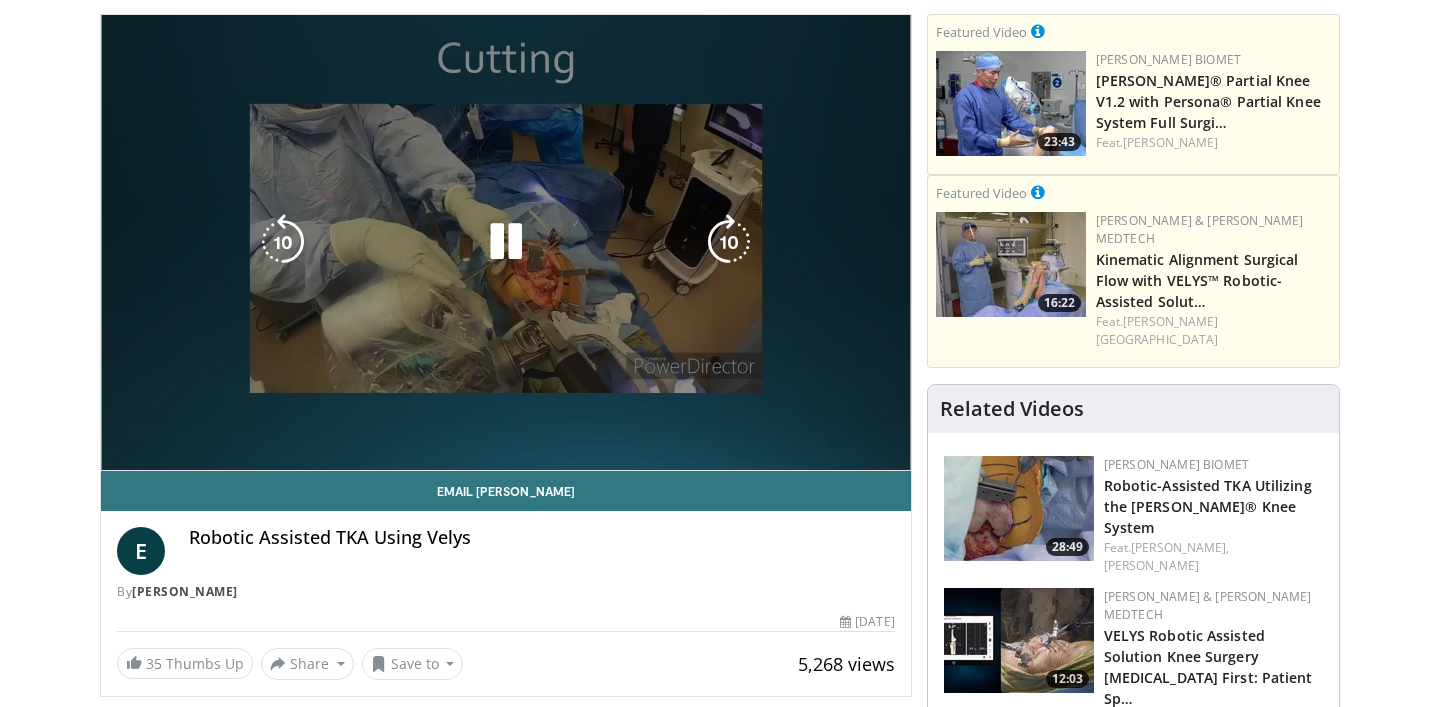 click at bounding box center (156, 466) 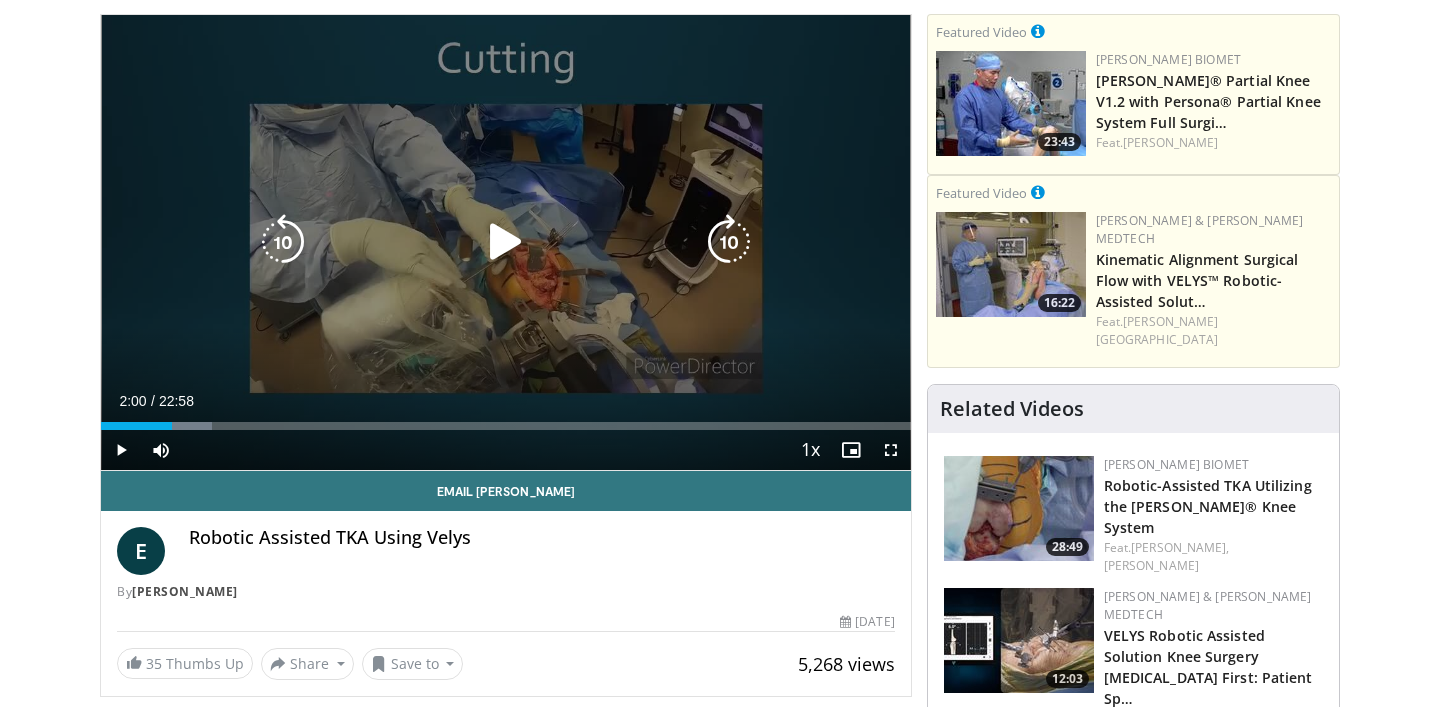 click at bounding box center [156, 426] 